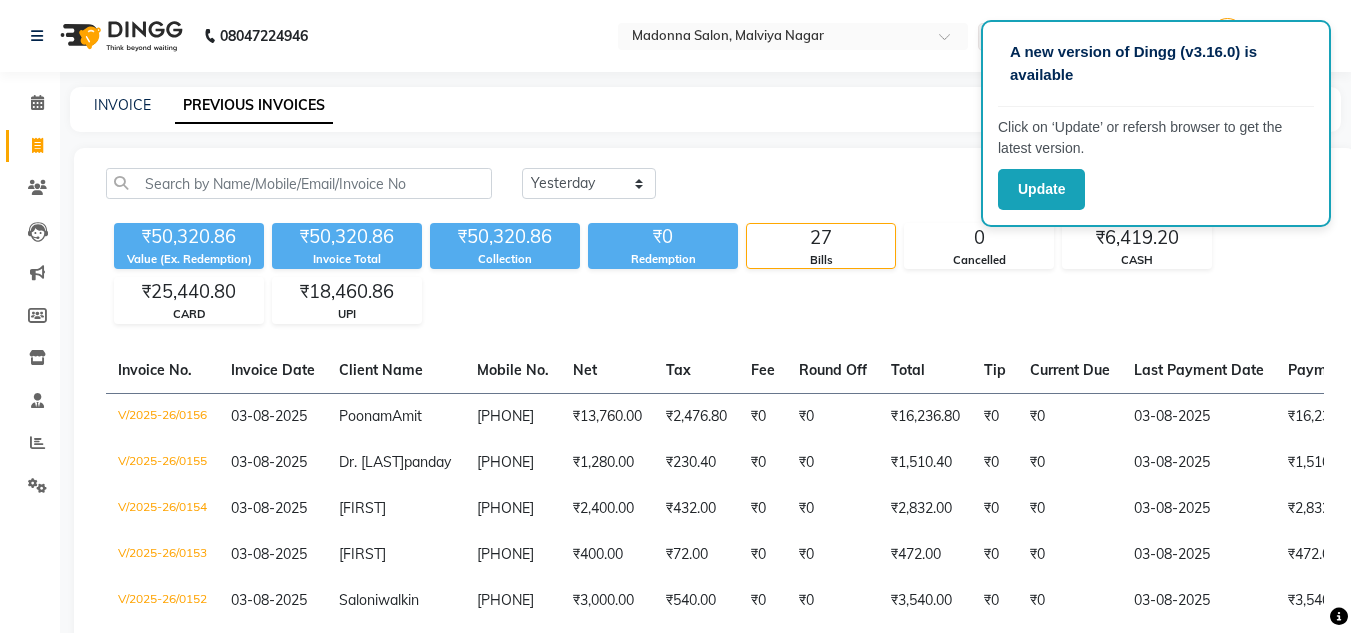 select on "yesterday" 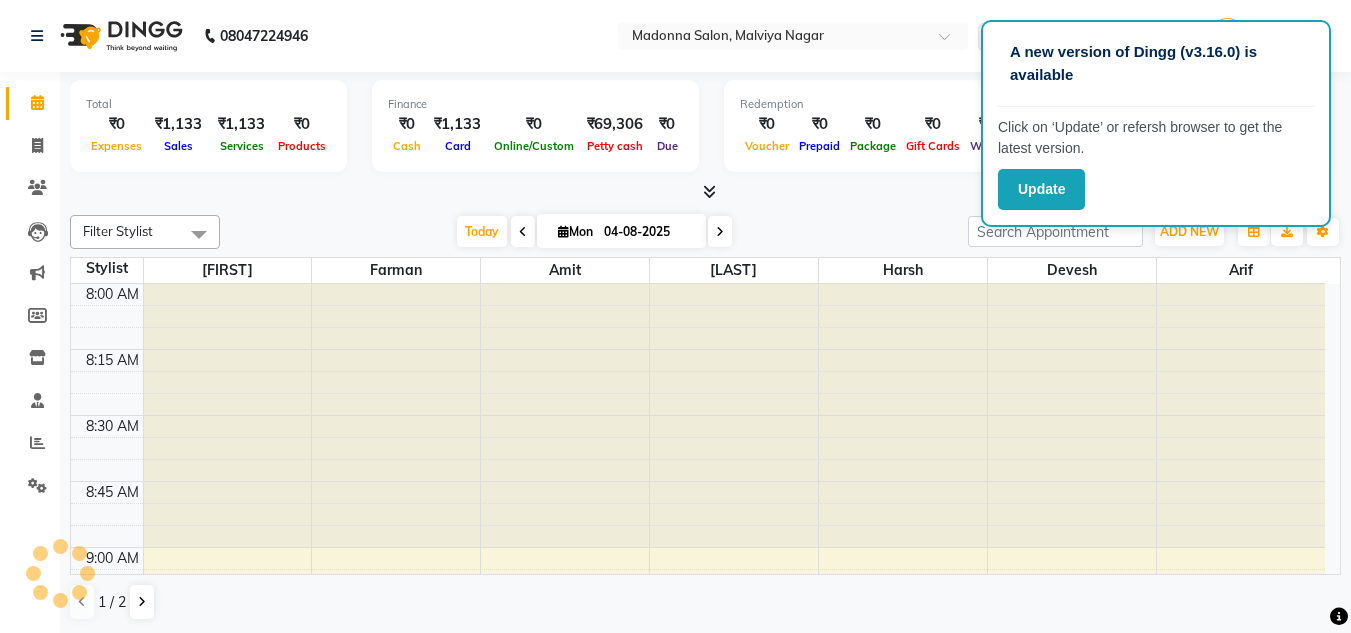 scroll, scrollTop: 0, scrollLeft: 0, axis: both 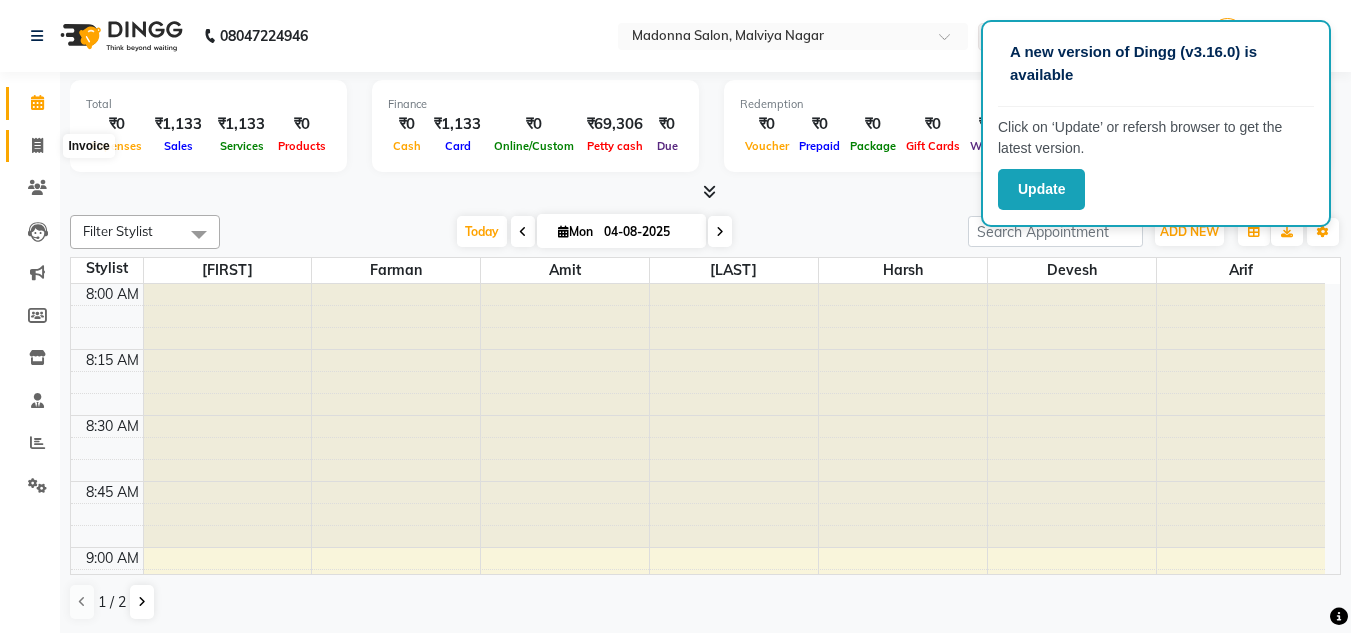 click 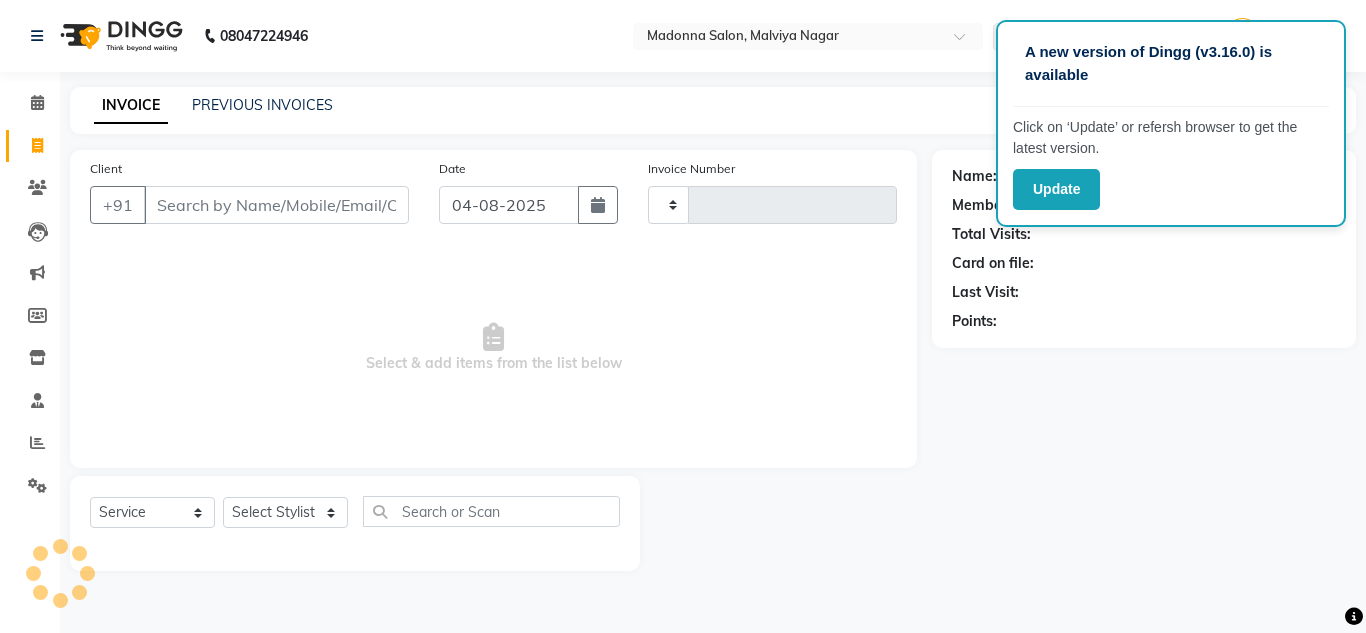 type on "0158" 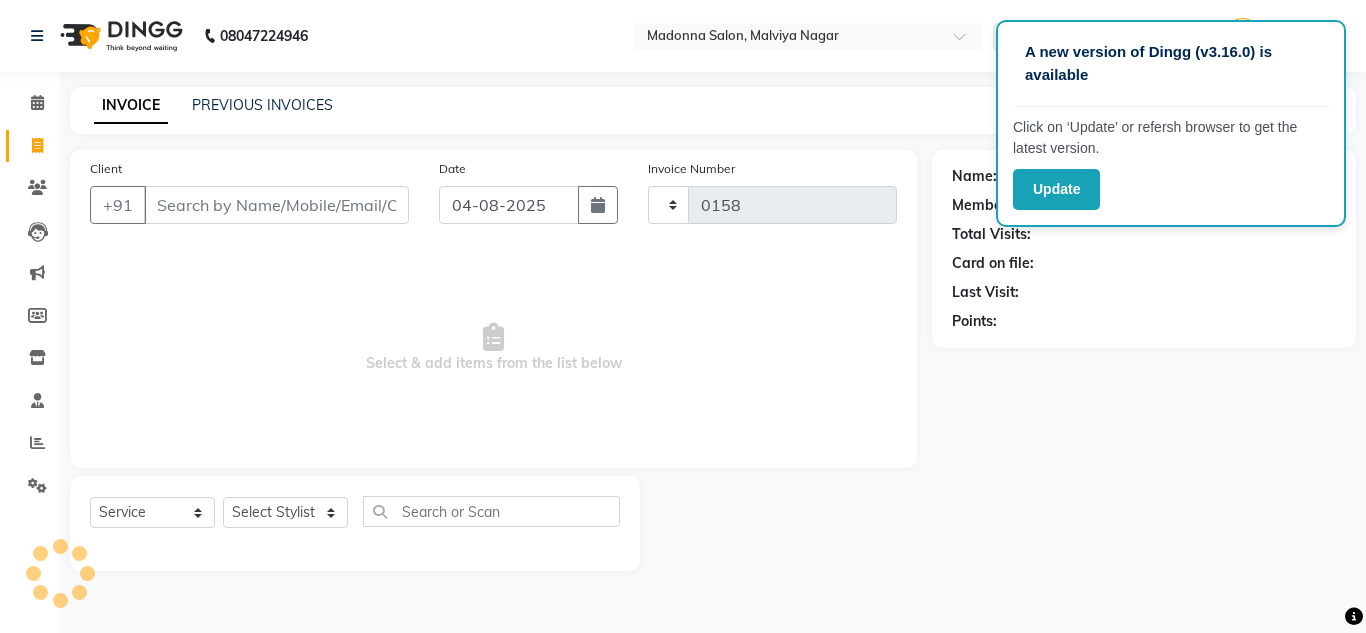select on "8641" 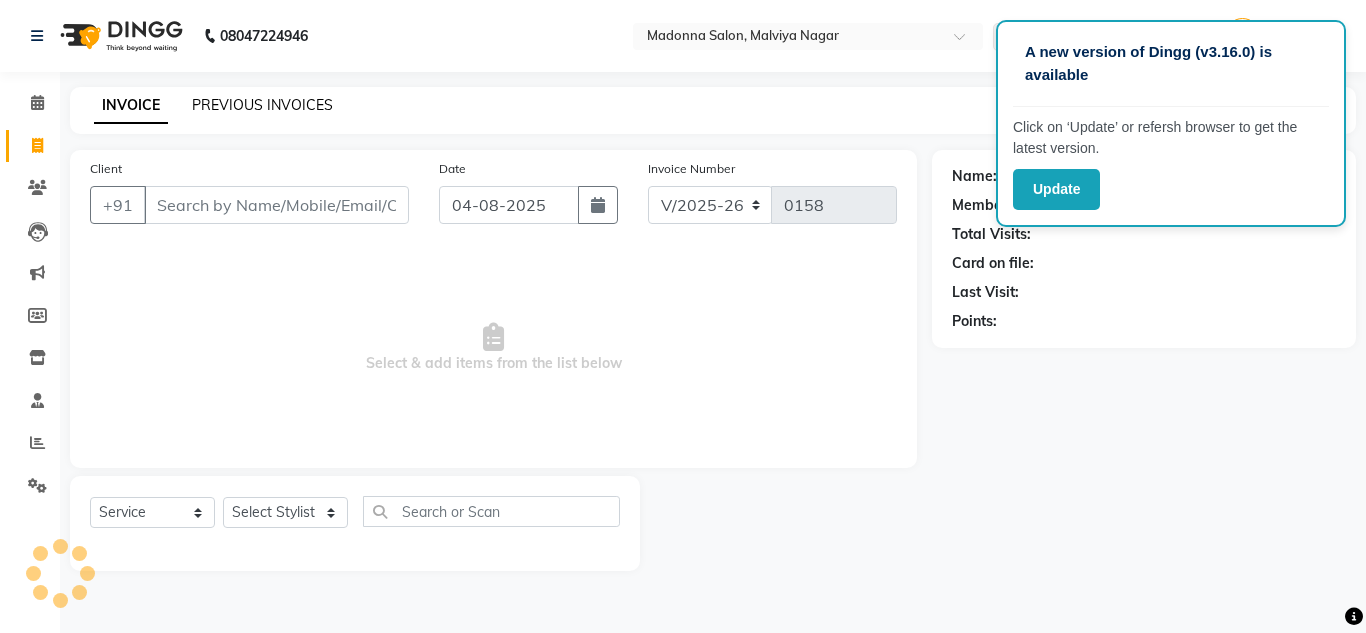 click on "PREVIOUS INVOICES" 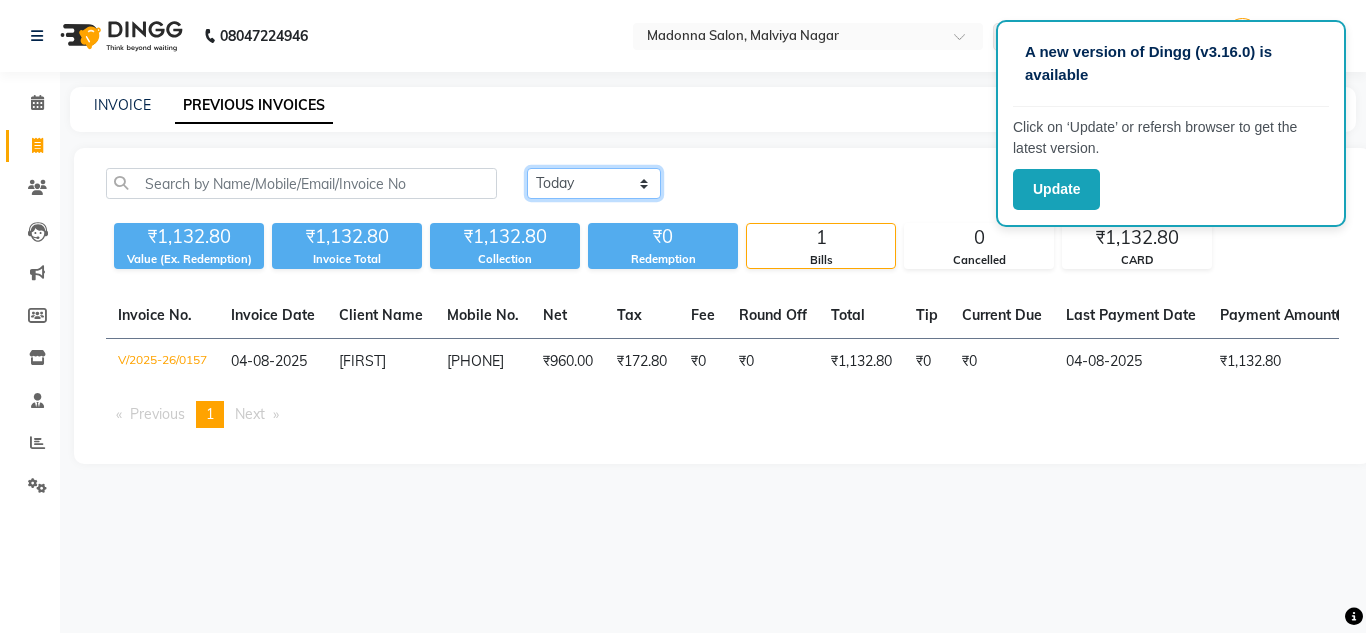 click on "Today Yesterday Custom Range" 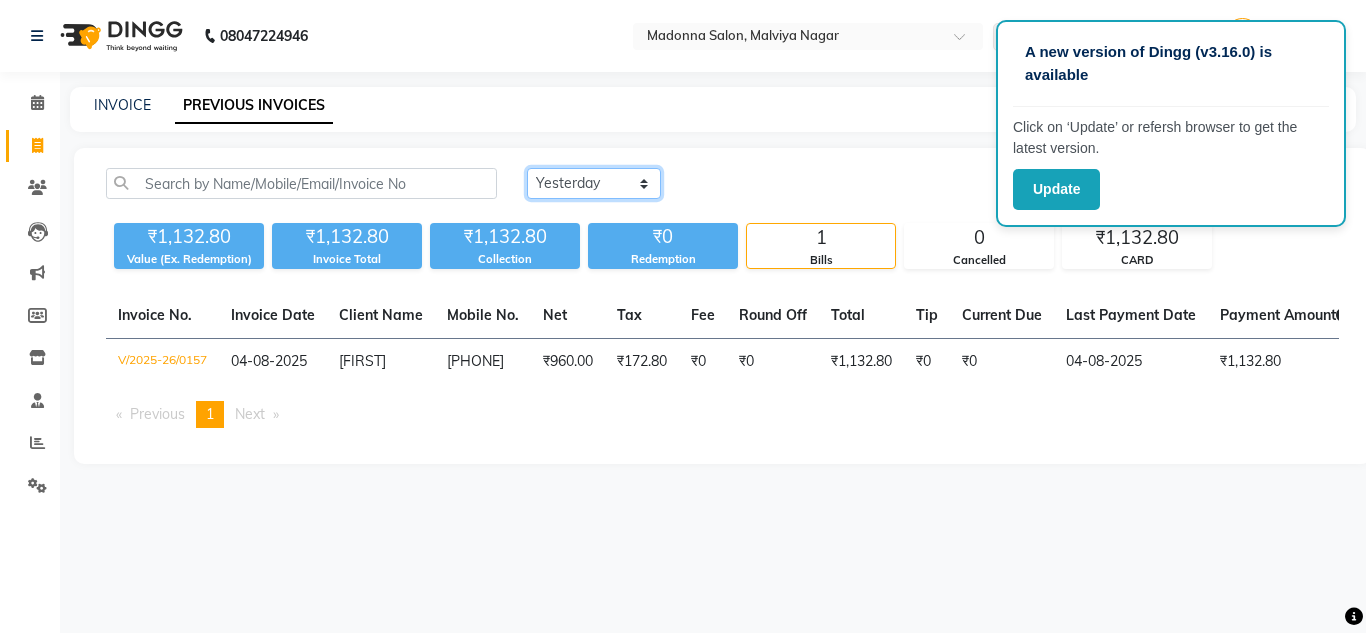 click on "Today Yesterday Custom Range" 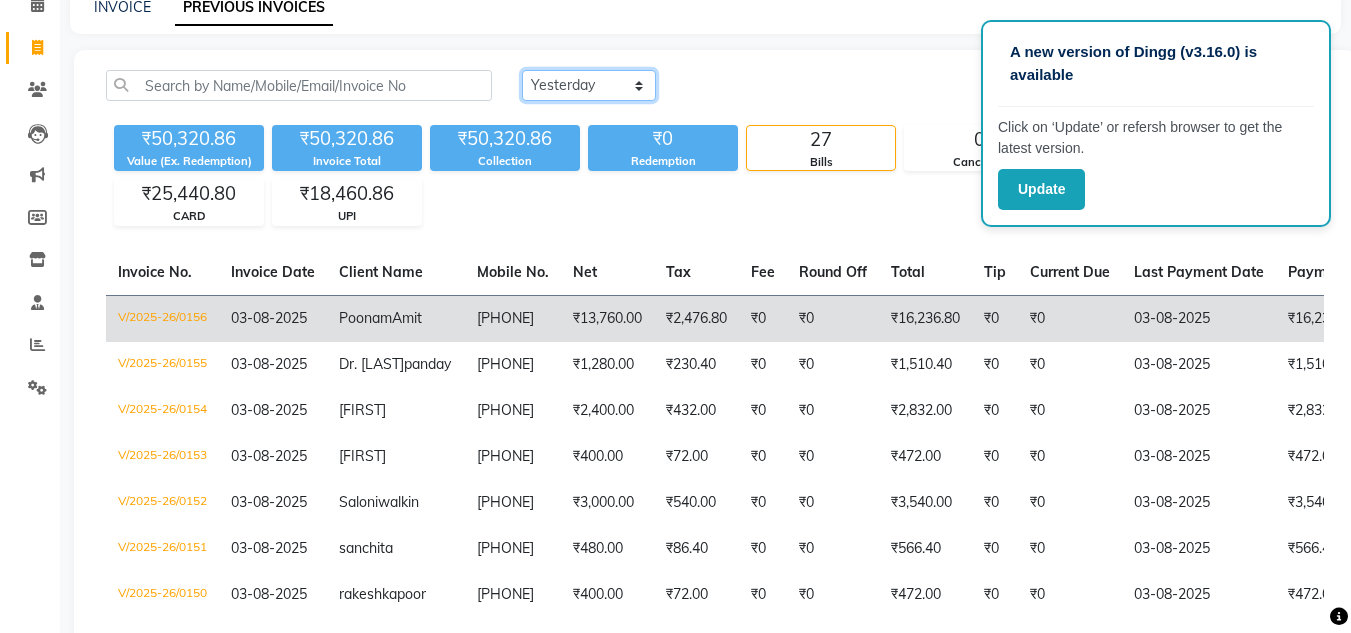 scroll, scrollTop: 99, scrollLeft: 0, axis: vertical 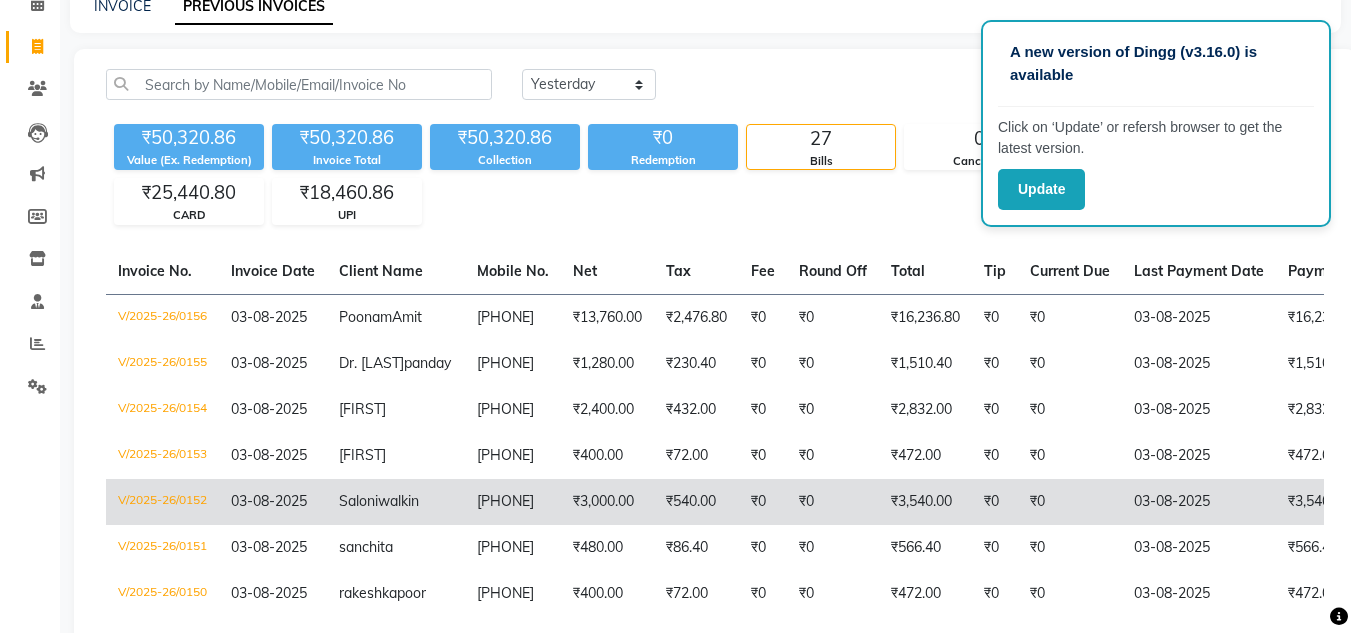 click on "₹3,000.00" 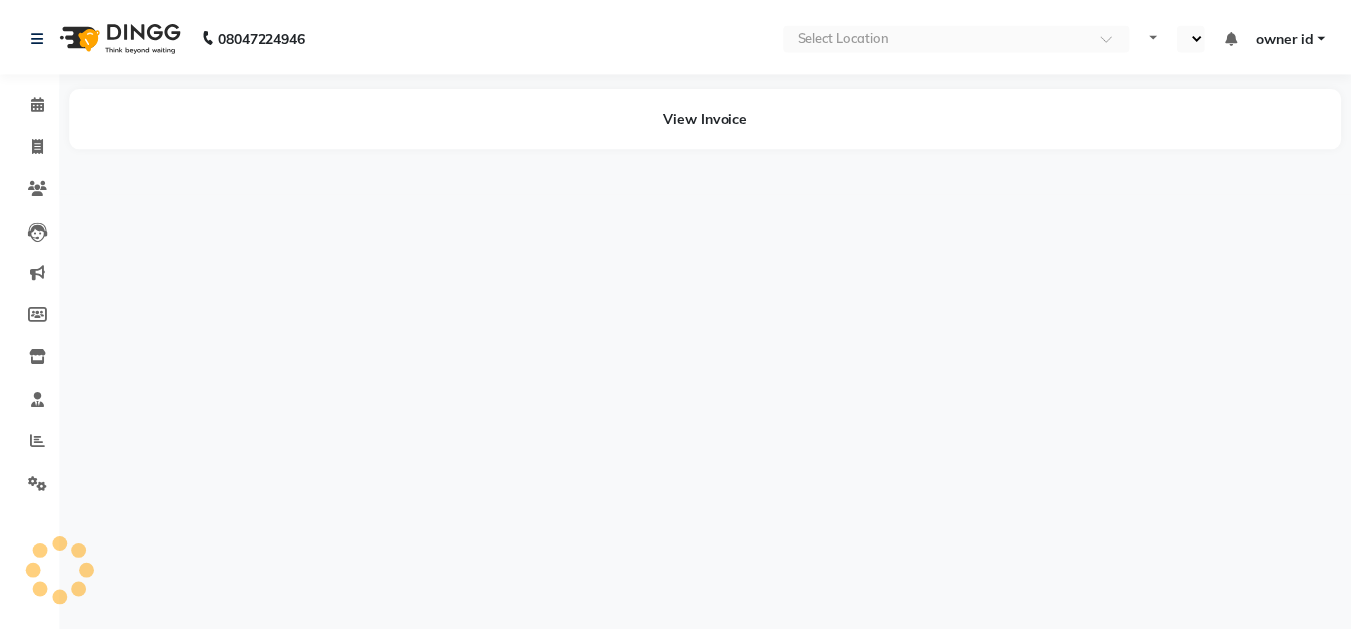 scroll, scrollTop: 0, scrollLeft: 0, axis: both 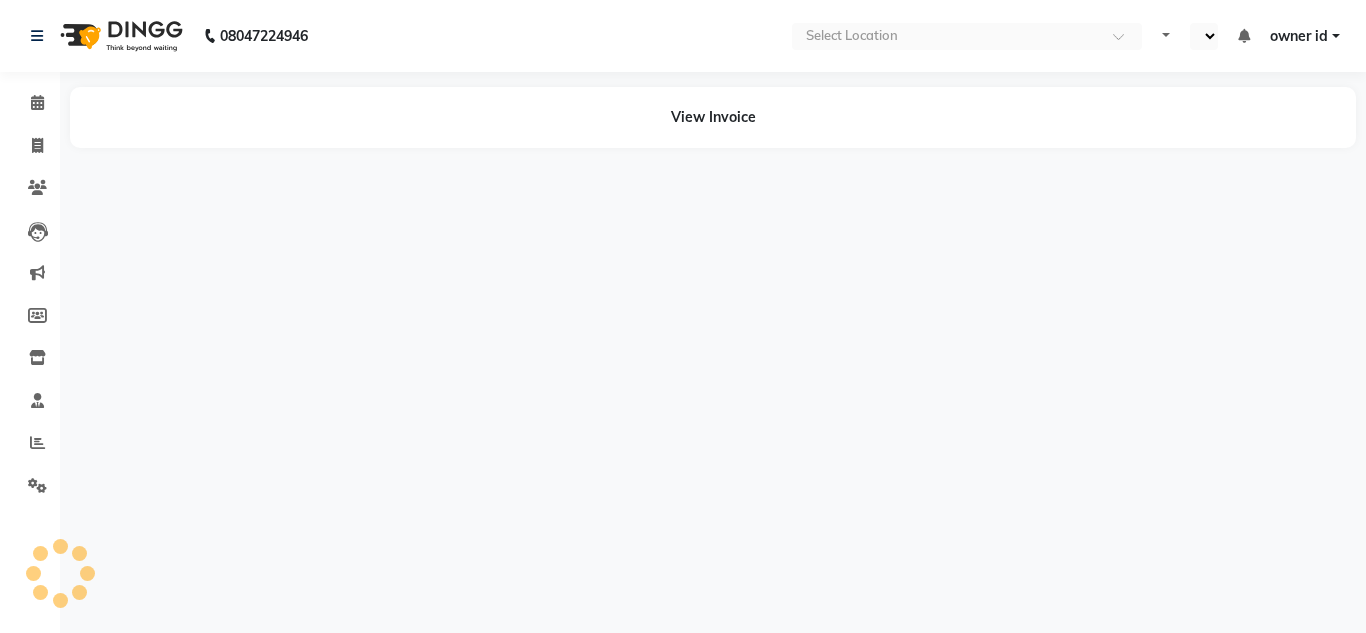 select on "en" 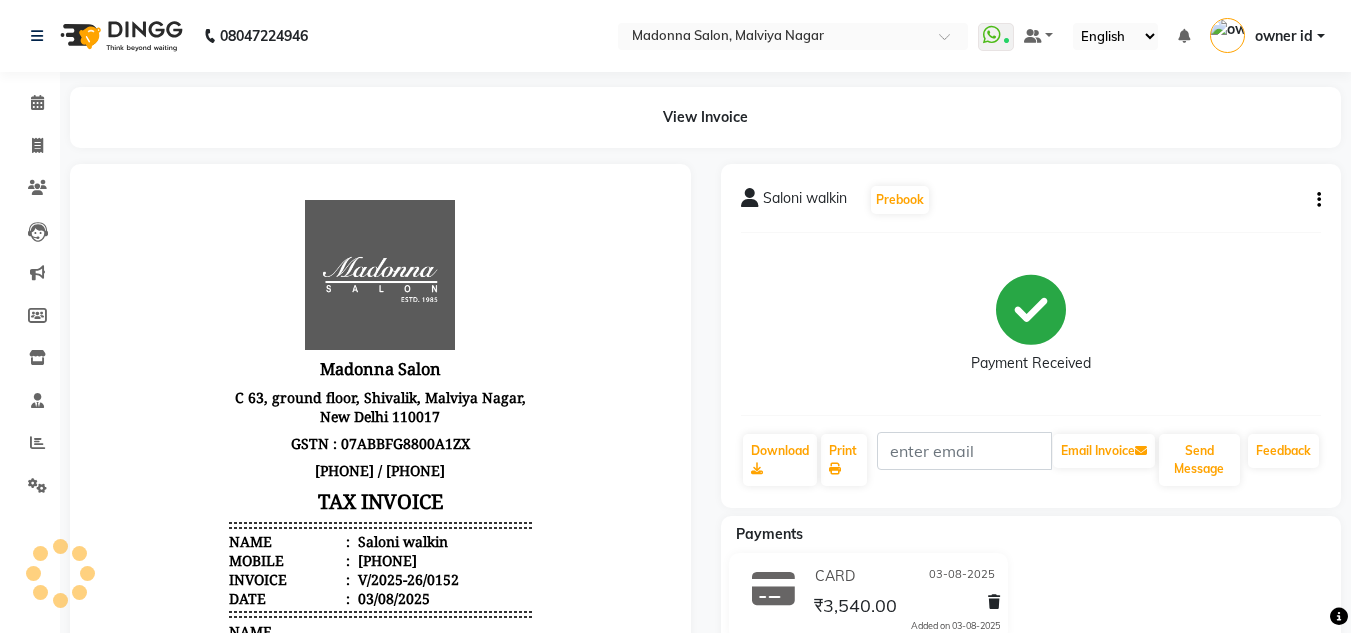 scroll, scrollTop: 0, scrollLeft: 0, axis: both 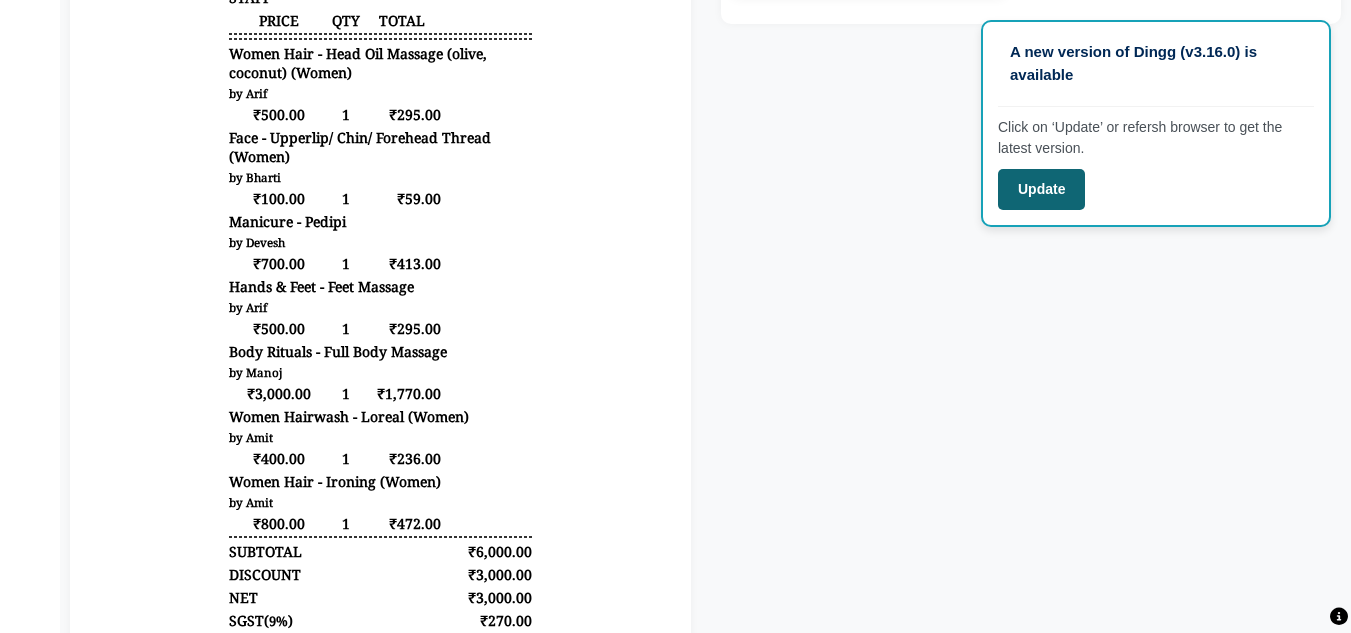 click on "Update" 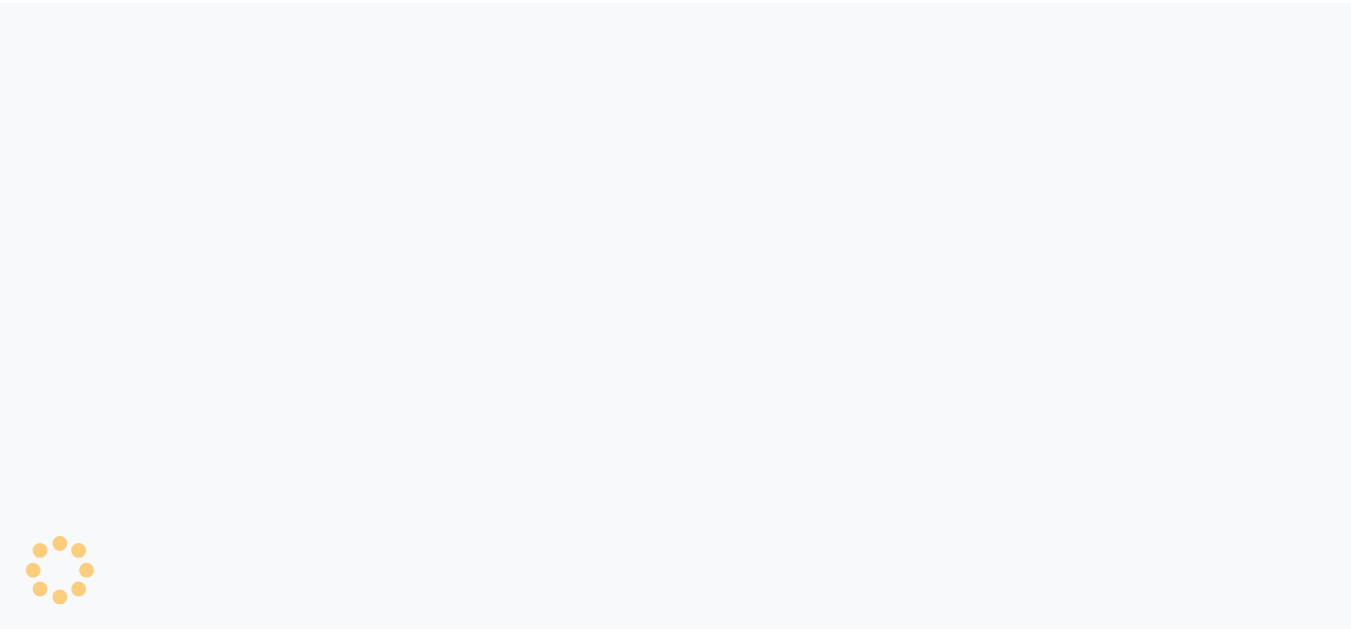 scroll, scrollTop: 0, scrollLeft: 0, axis: both 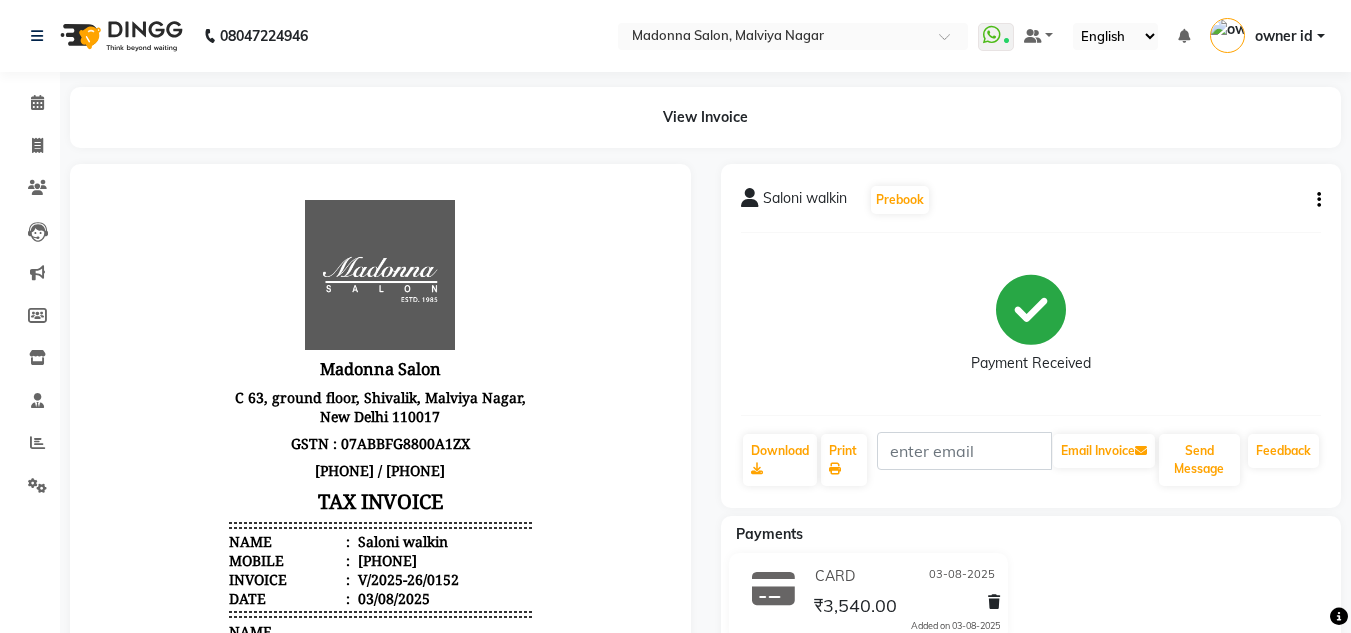 click 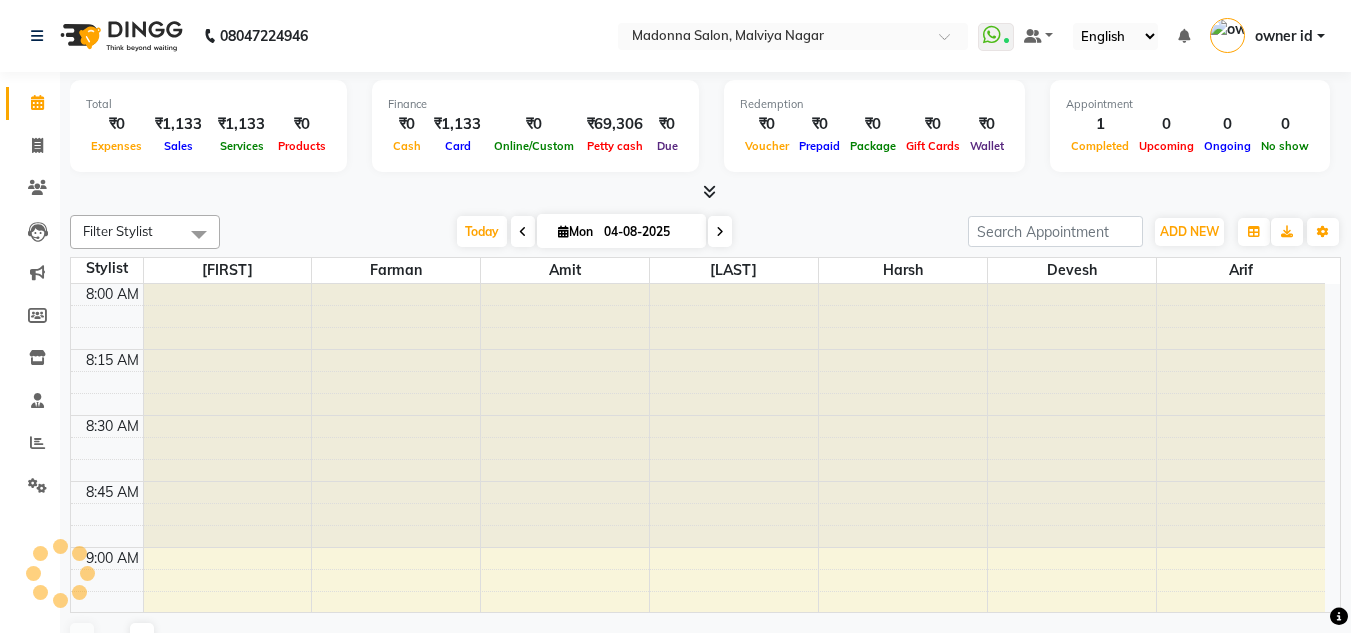 scroll, scrollTop: 0, scrollLeft: 0, axis: both 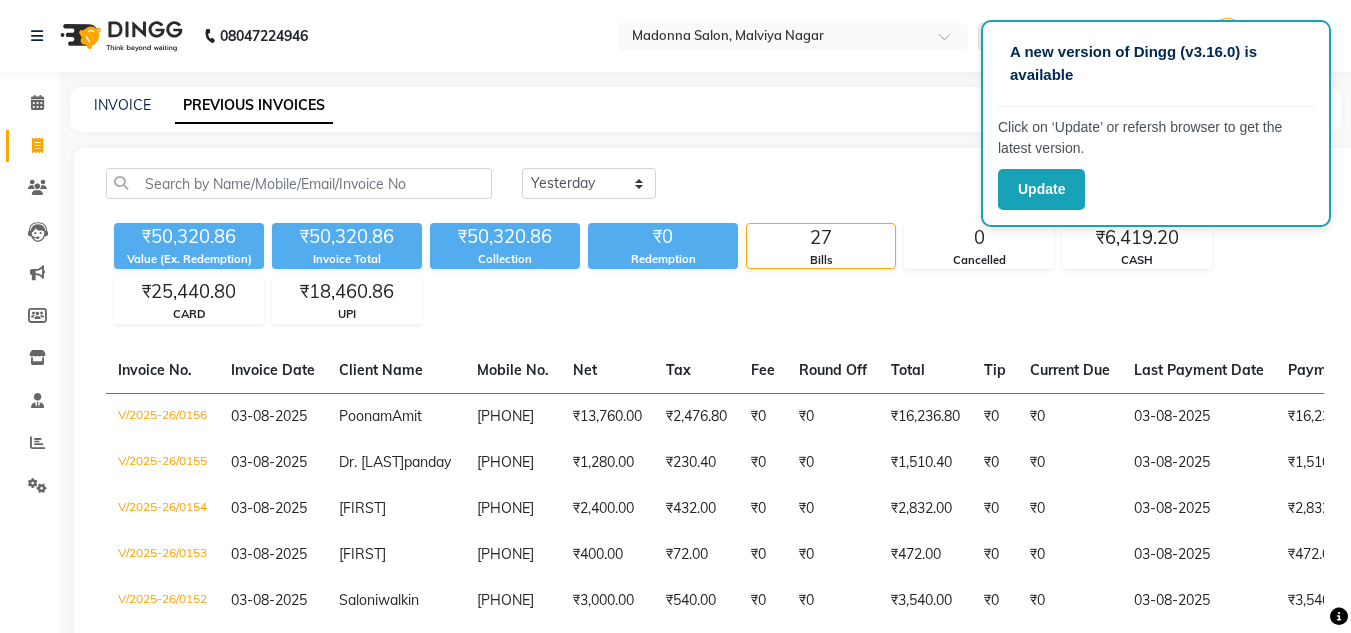 select on "yesterday" 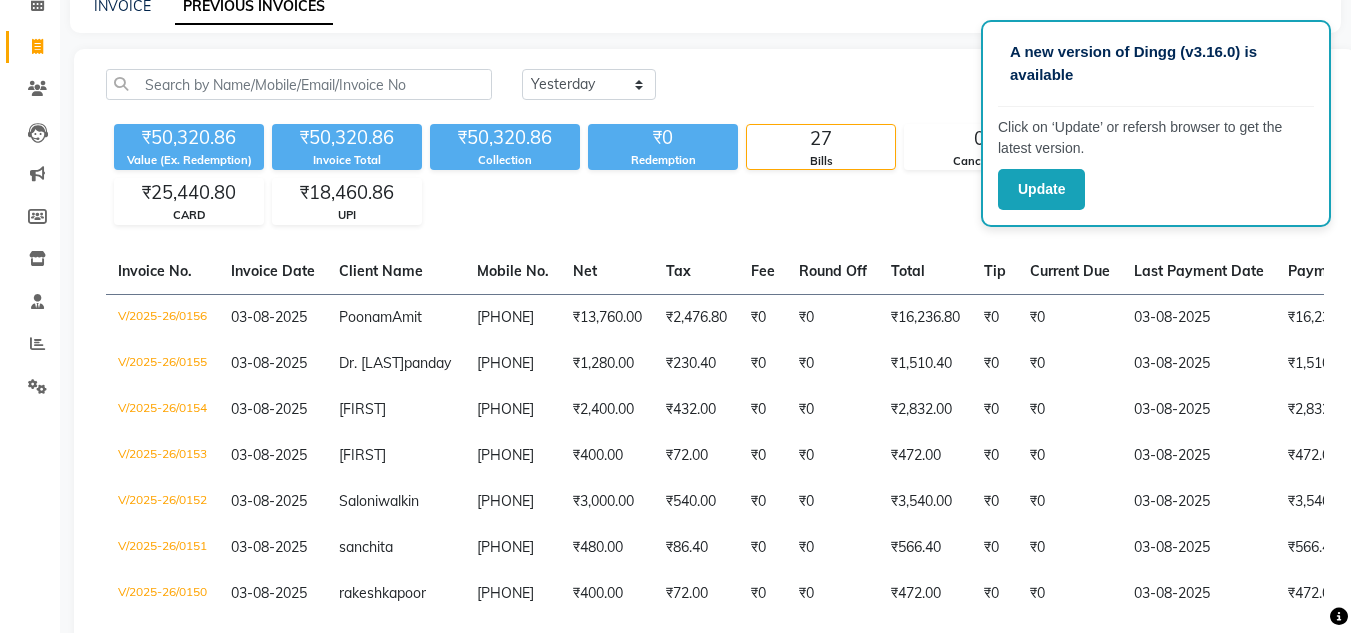 scroll, scrollTop: 0, scrollLeft: 0, axis: both 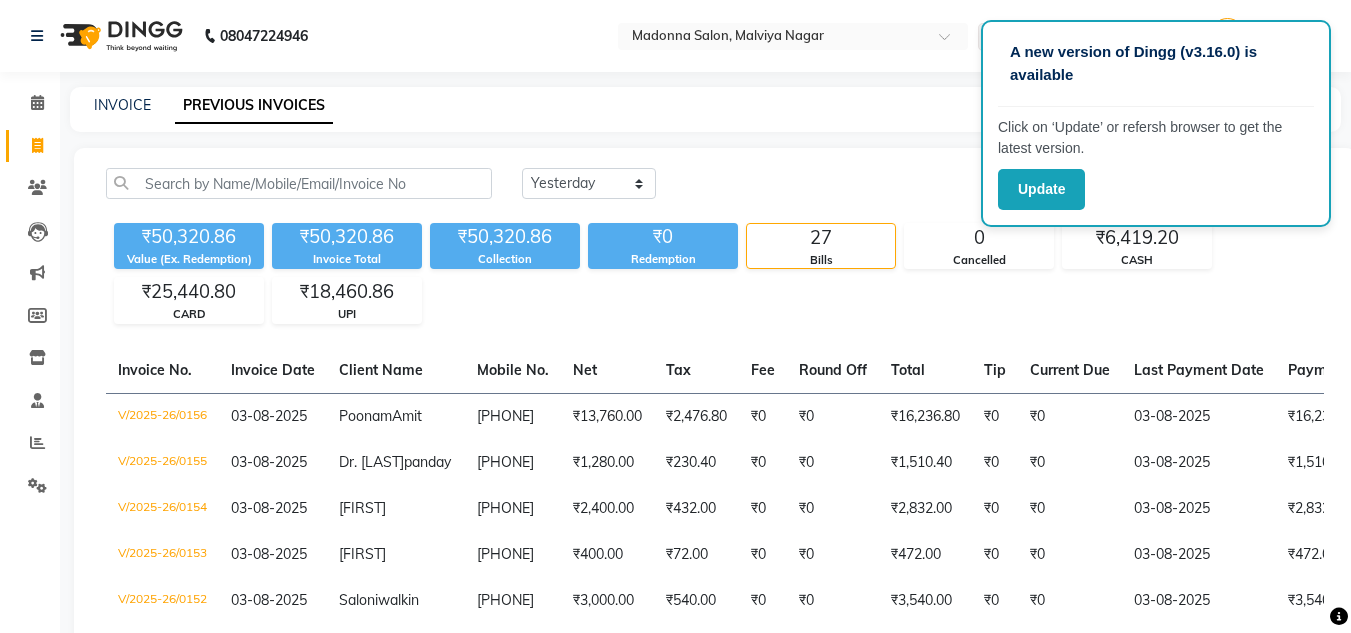 click 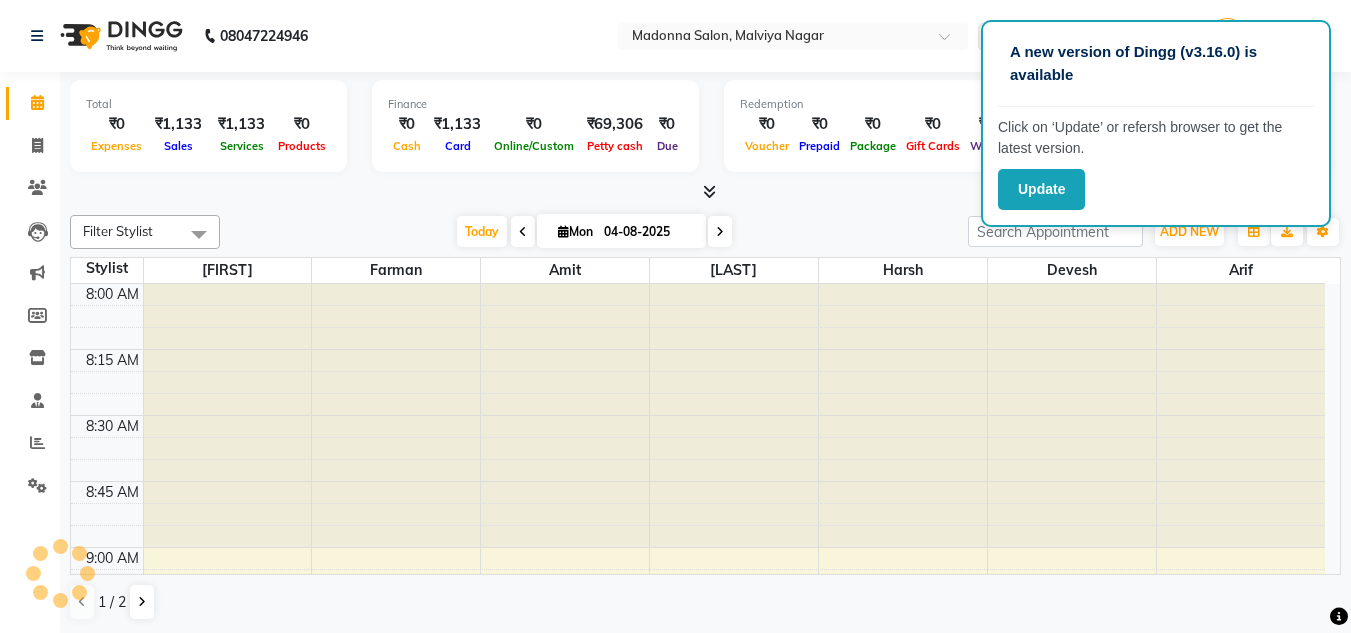 scroll, scrollTop: 0, scrollLeft: 0, axis: both 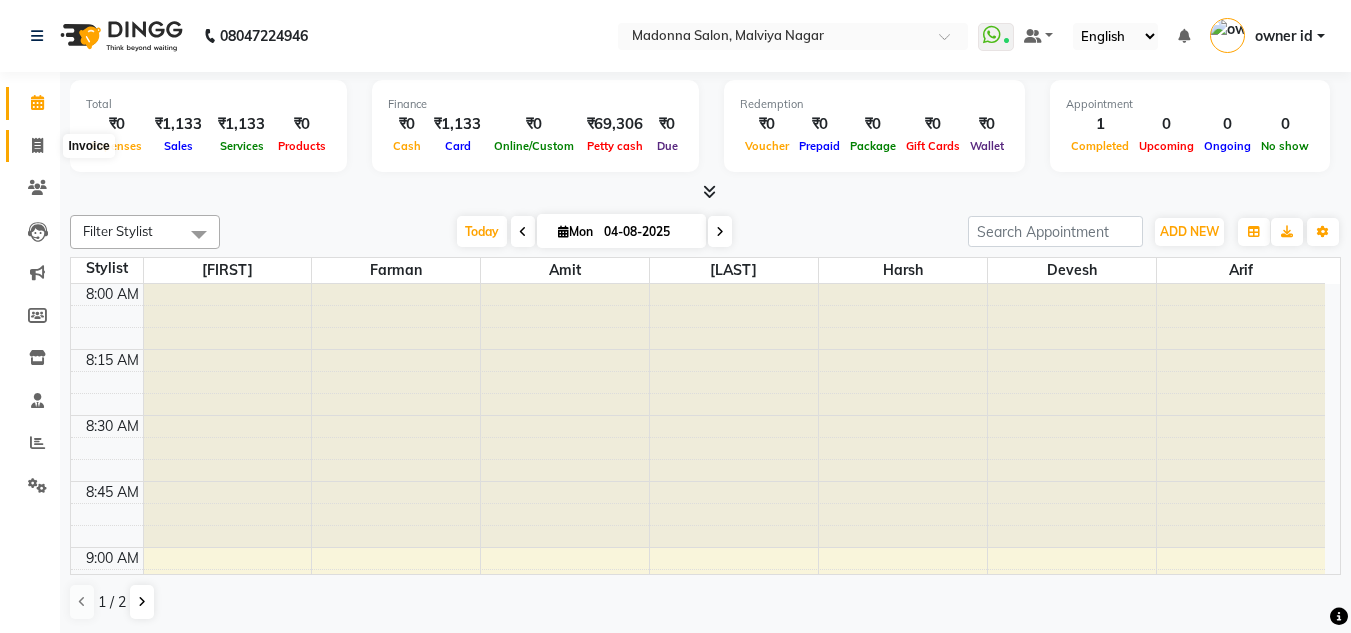 click 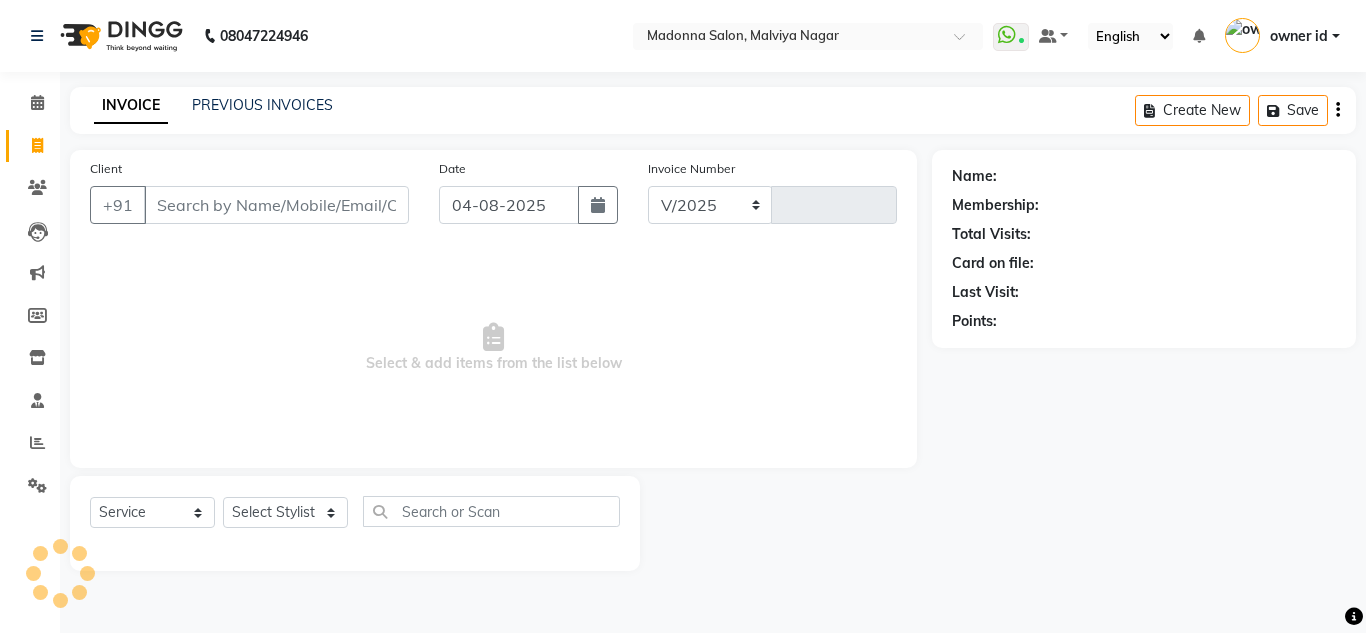 select on "8641" 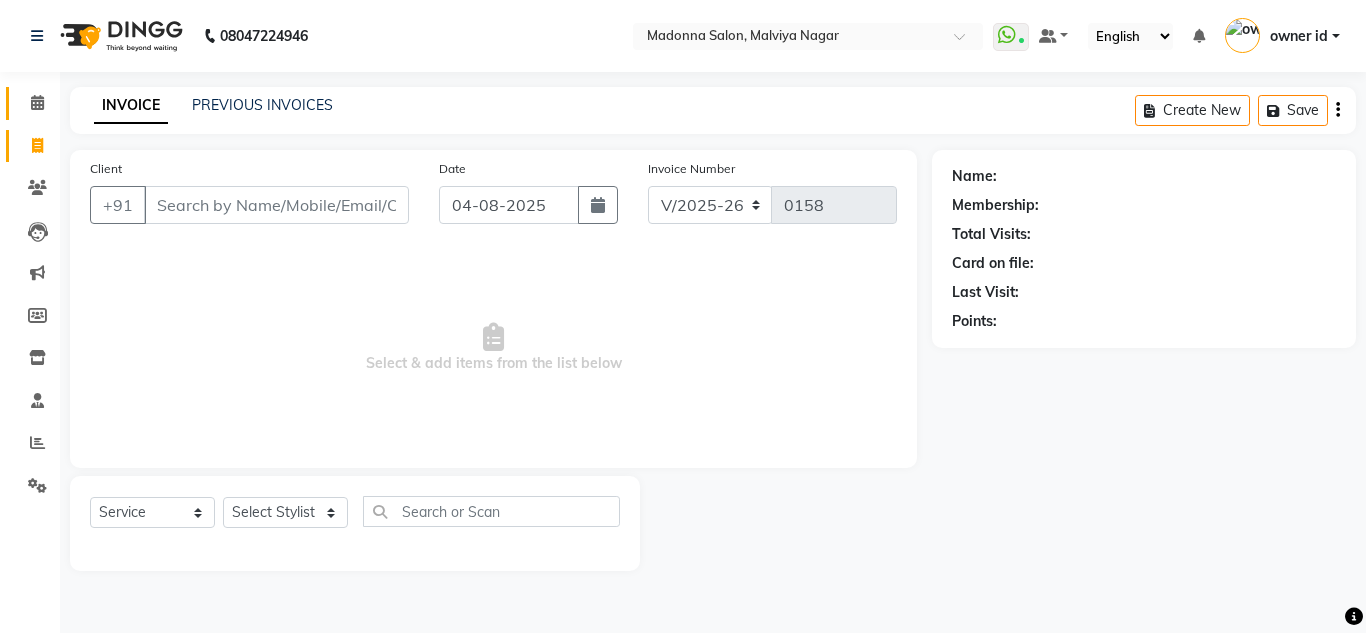 click on "Calendar" 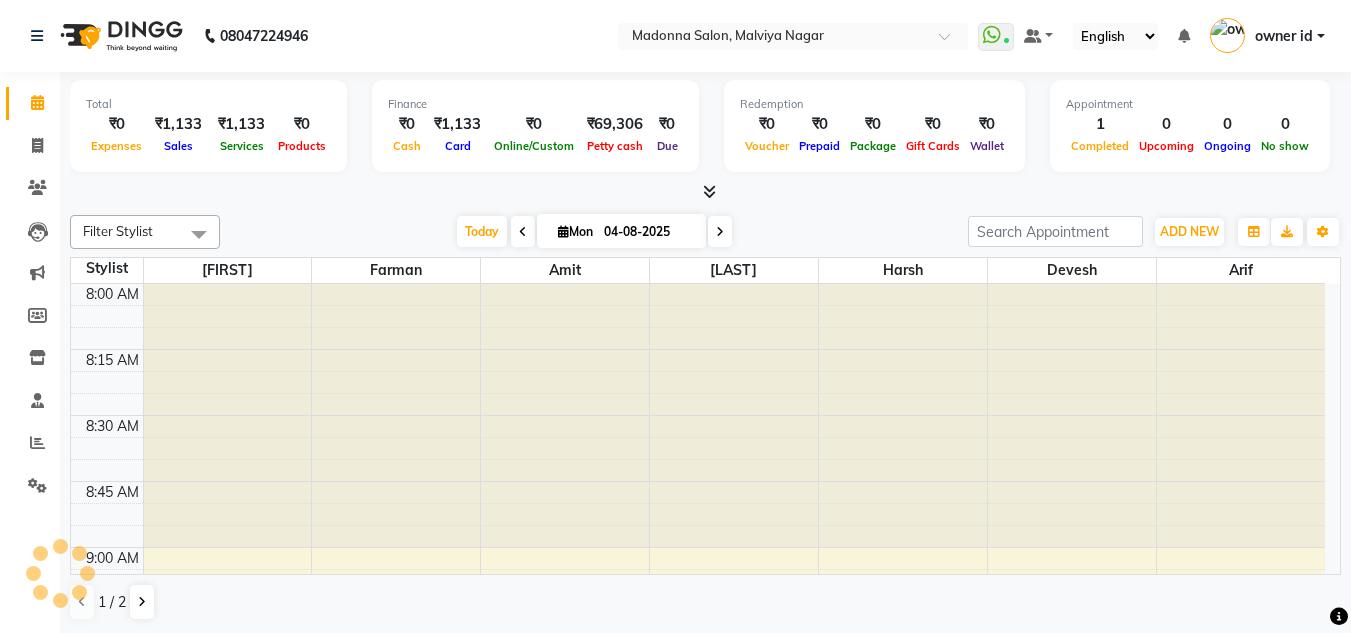 scroll, scrollTop: 1585, scrollLeft: 0, axis: vertical 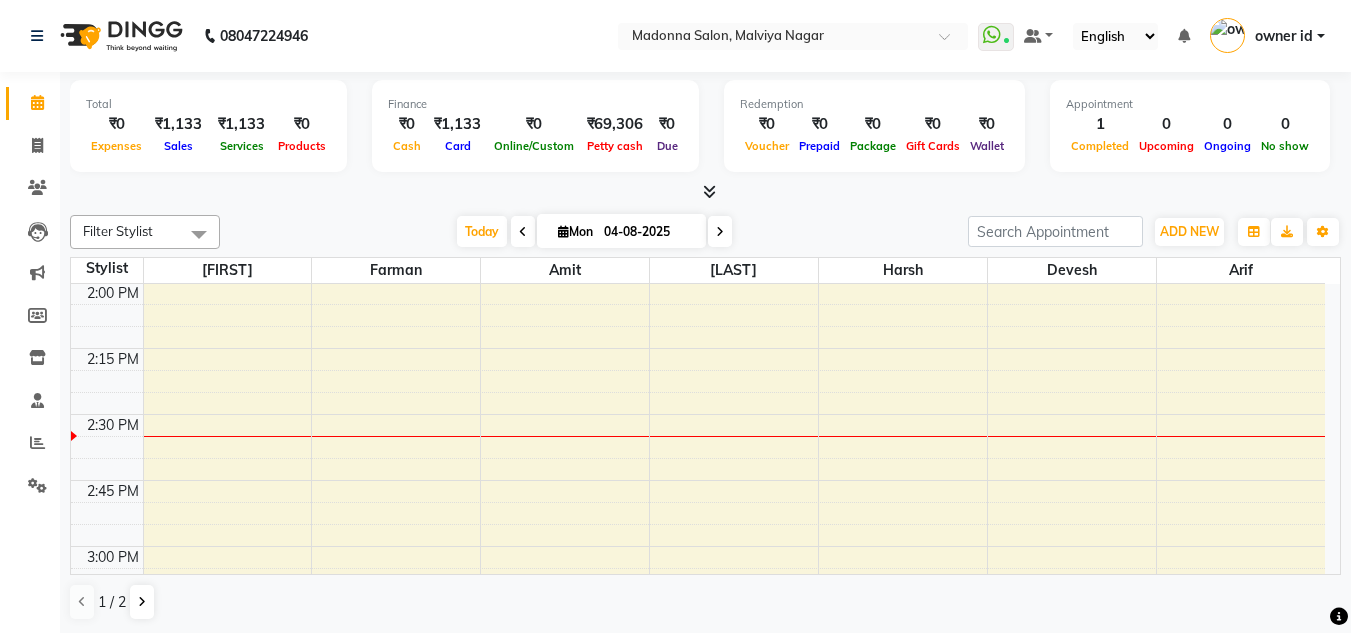 click 